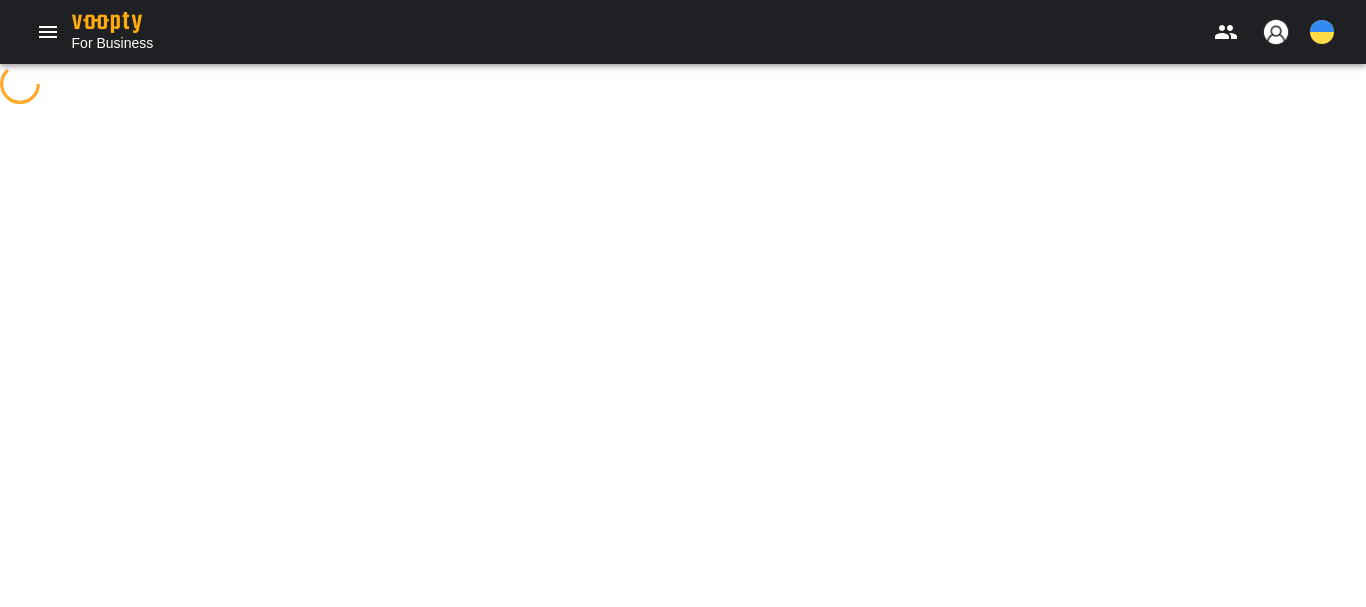 scroll, scrollTop: 0, scrollLeft: 0, axis: both 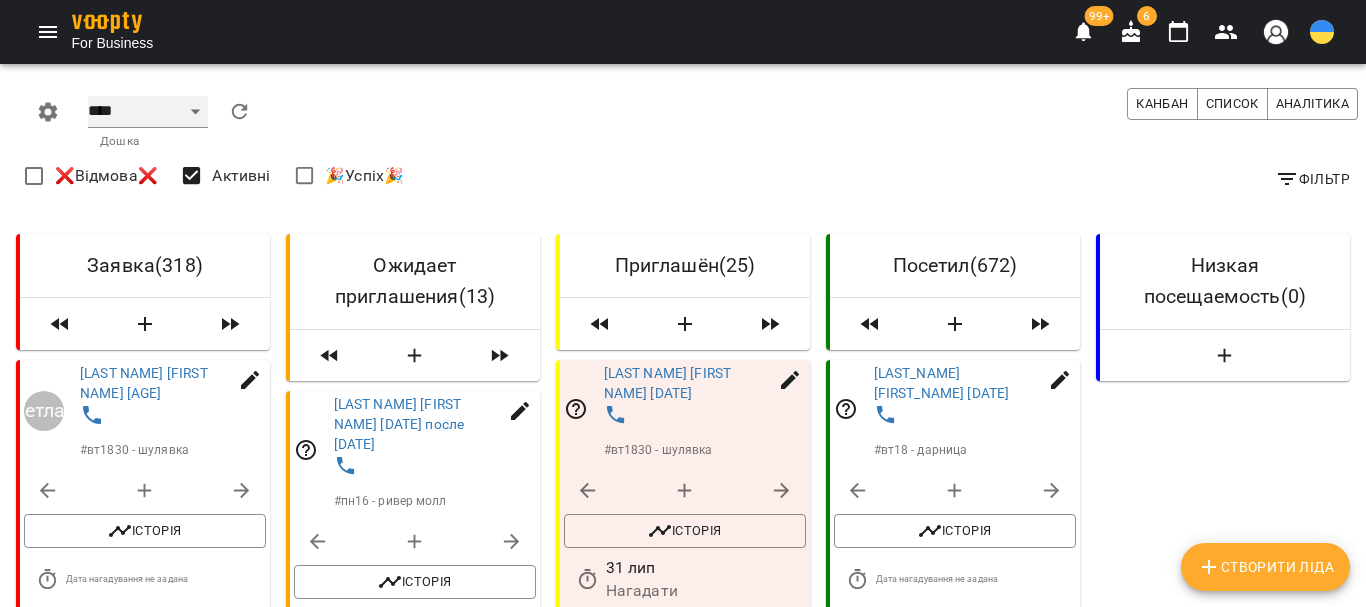 click on "**** ****** ******* ******** *****" at bounding box center (148, 112) 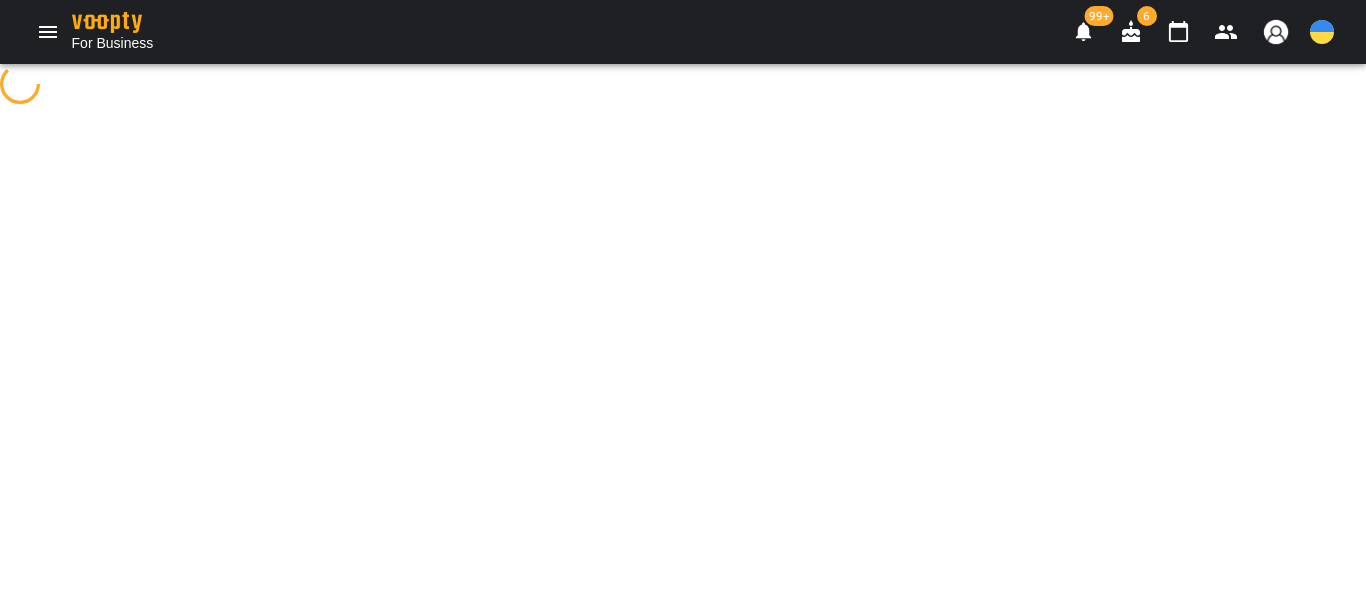 select on "**********" 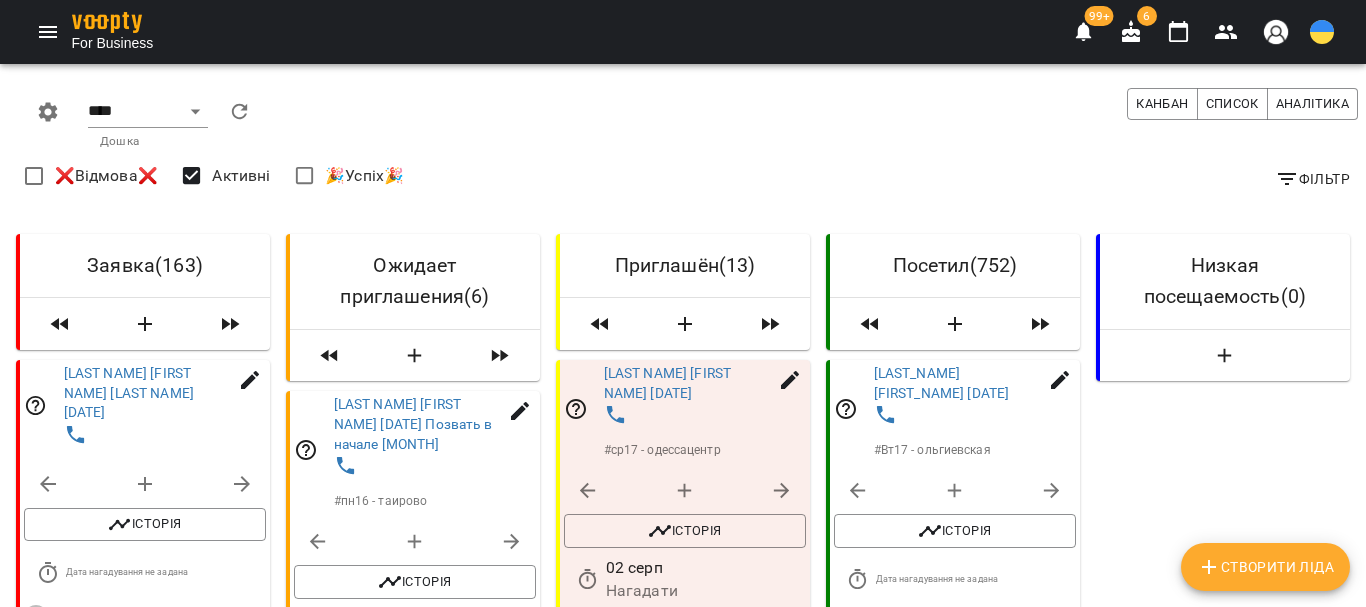 click 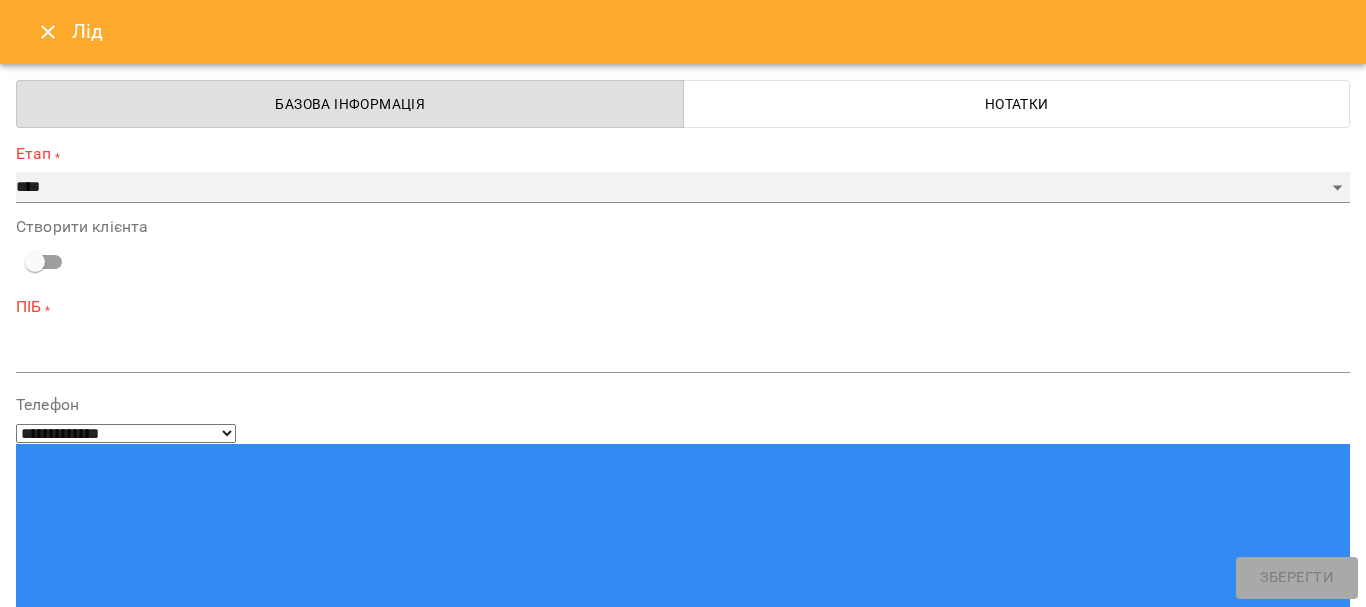 click on "**********" at bounding box center [683, 188] 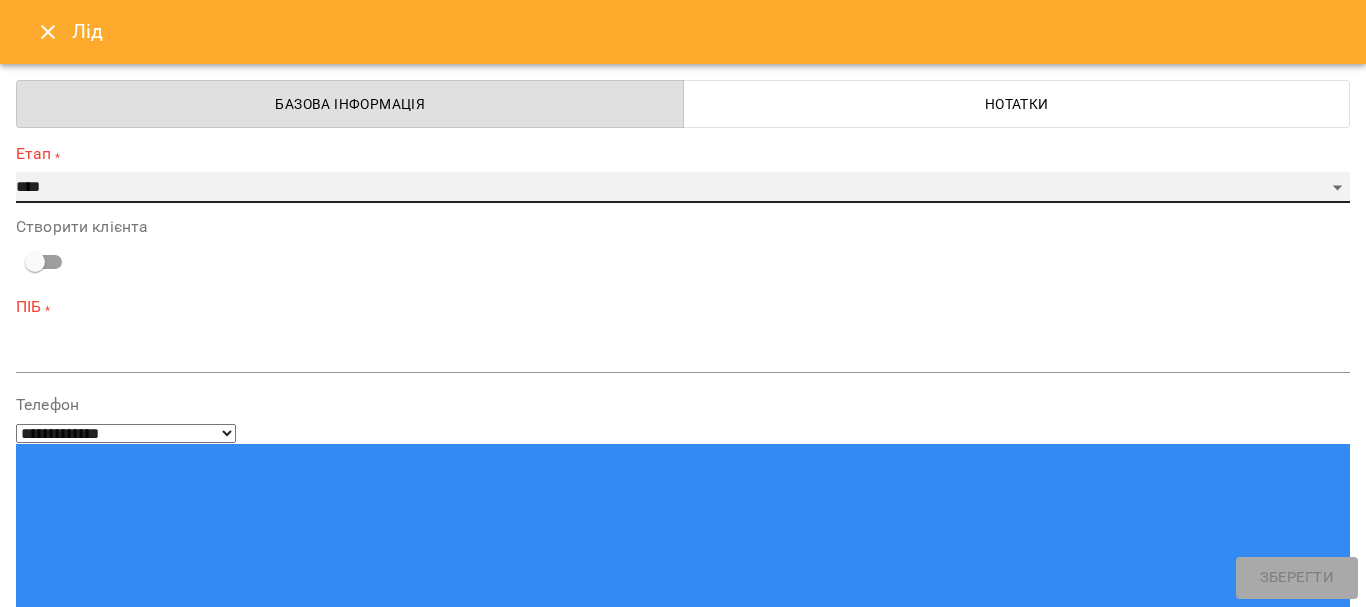 click on "**********" at bounding box center [683, 188] 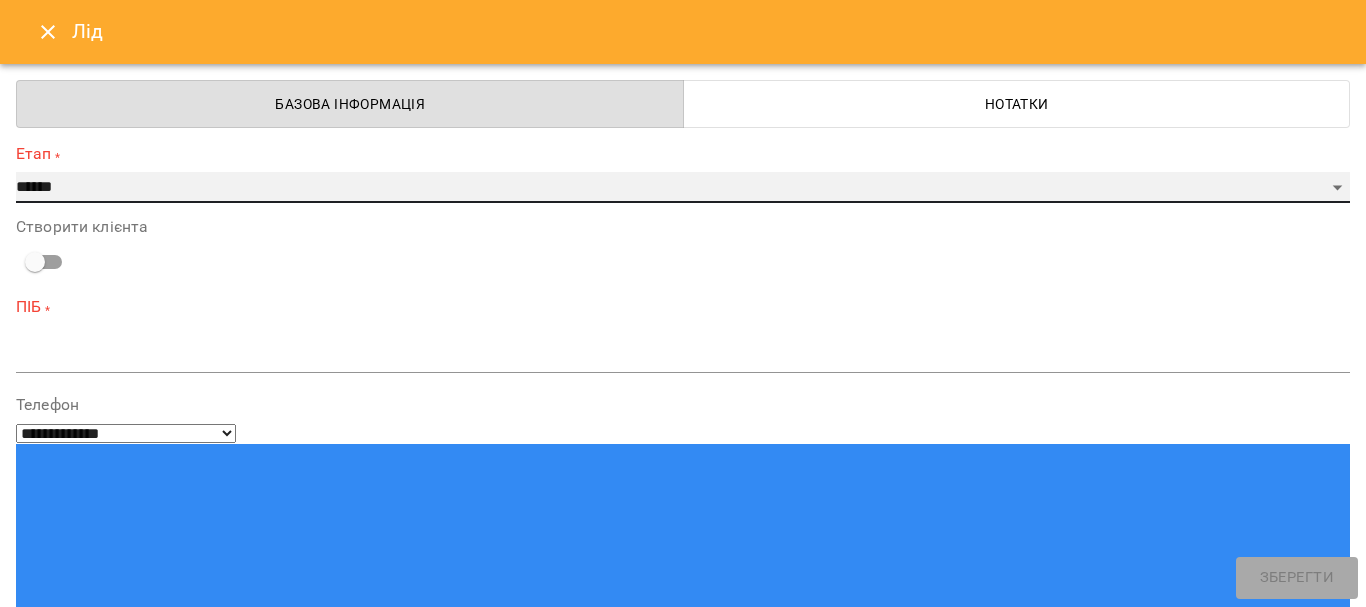click on "**********" at bounding box center (683, 188) 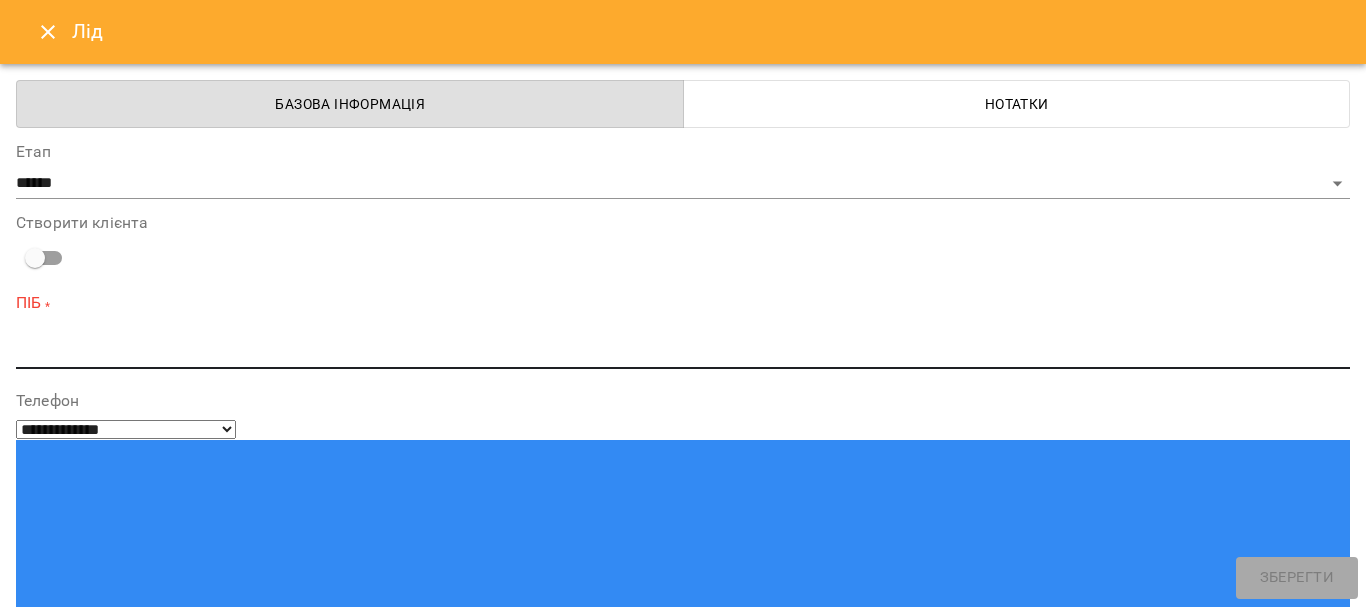click at bounding box center [683, 352] 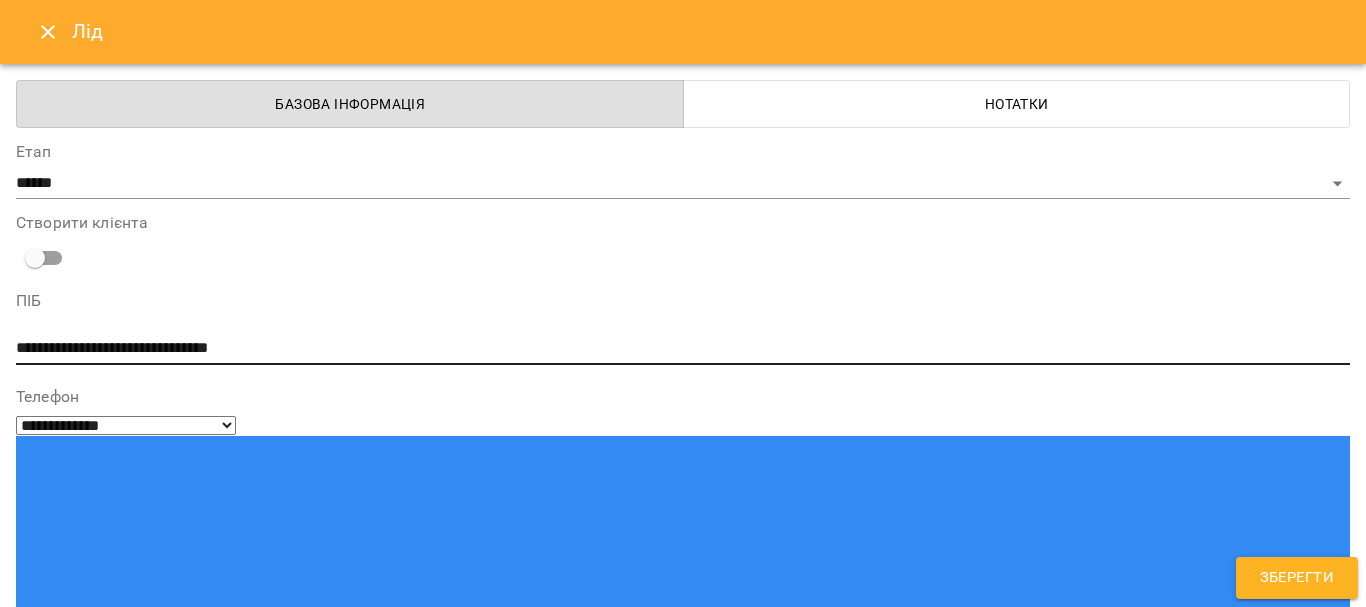 type on "**********" 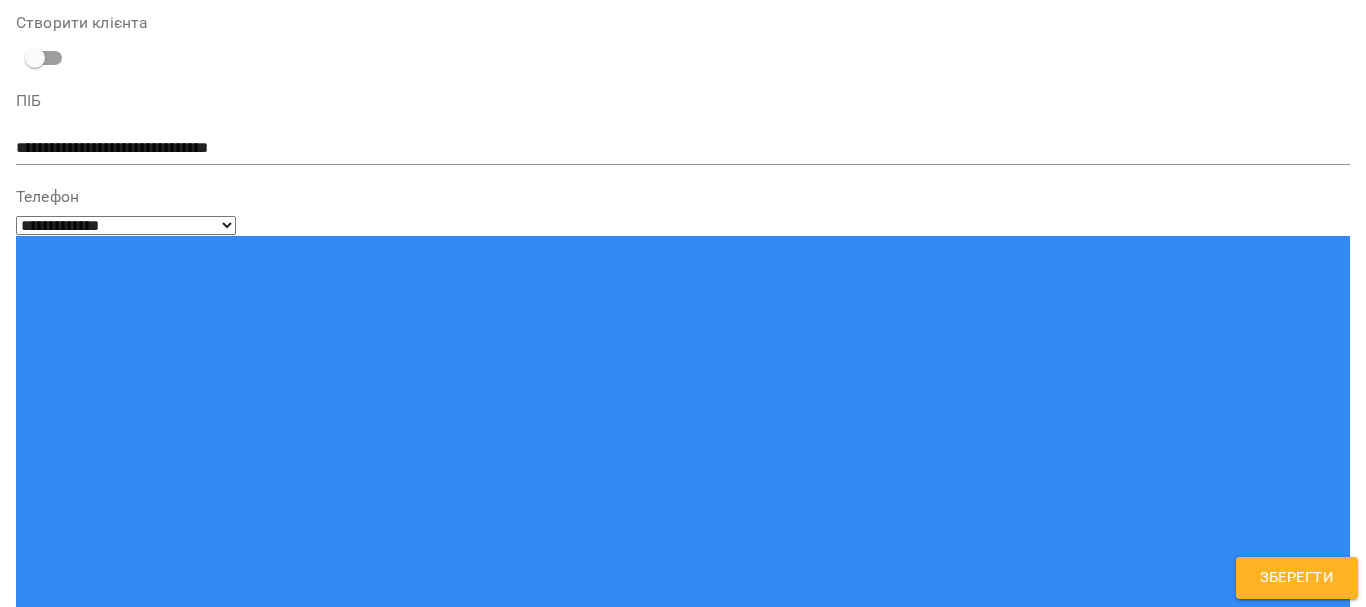 type on "**********" 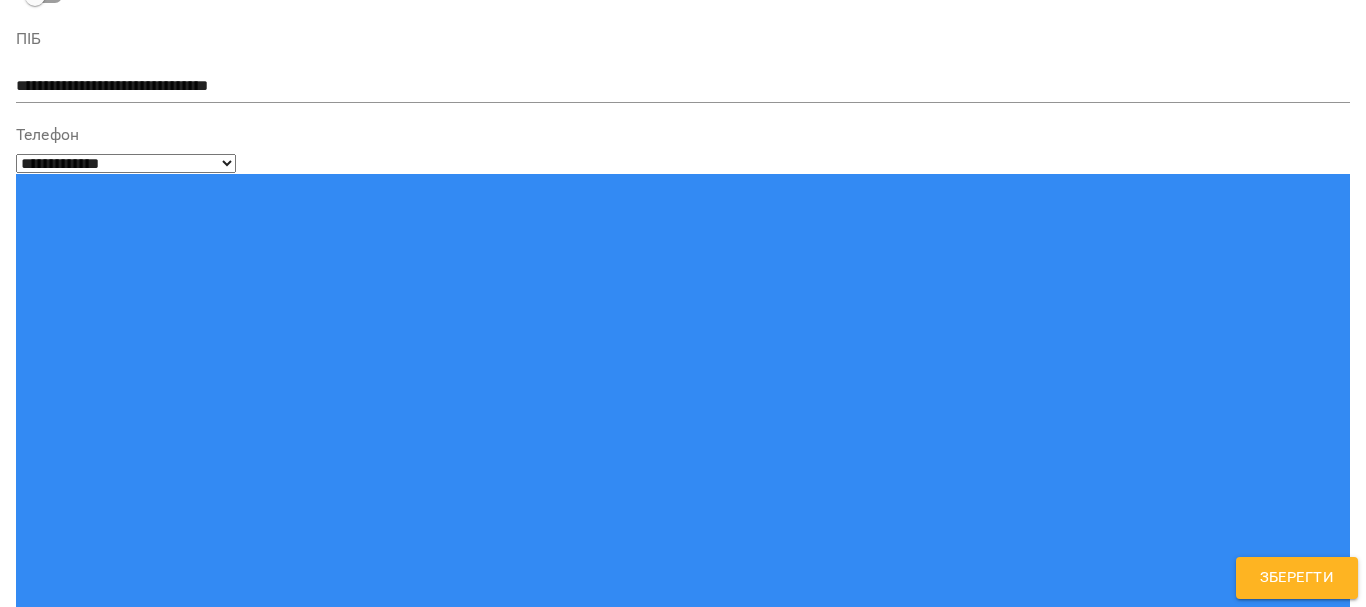 click on "телефон" at bounding box center (683, 1489) 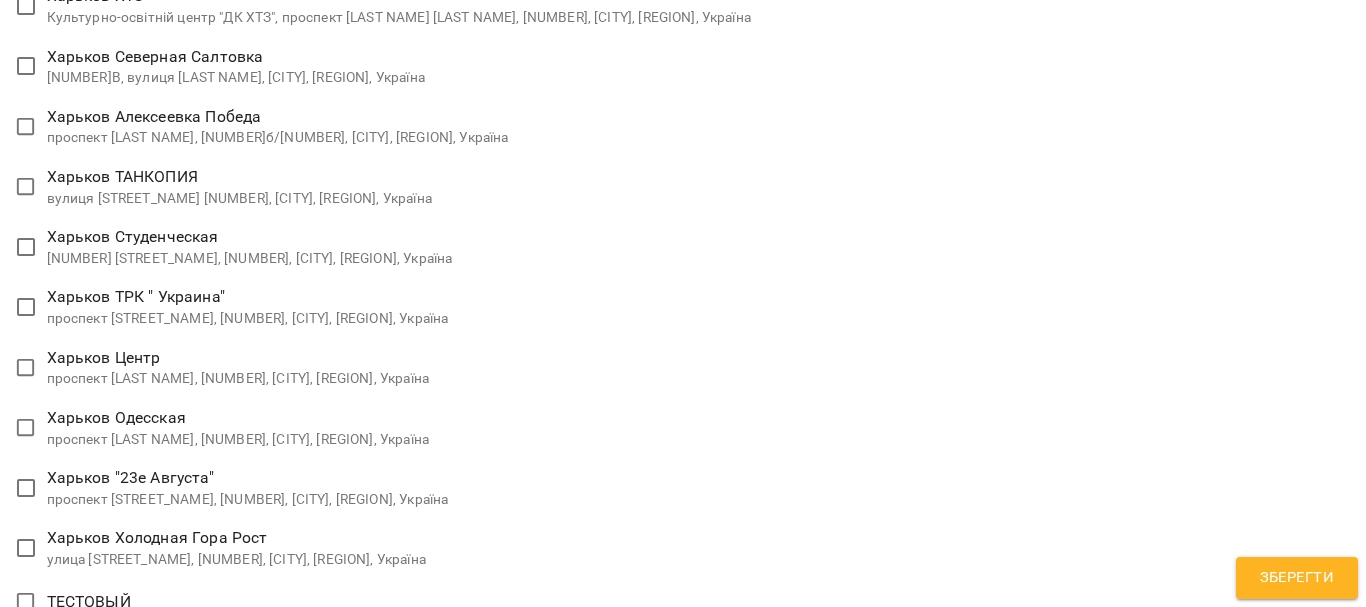 scroll, scrollTop: 1762, scrollLeft: 0, axis: vertical 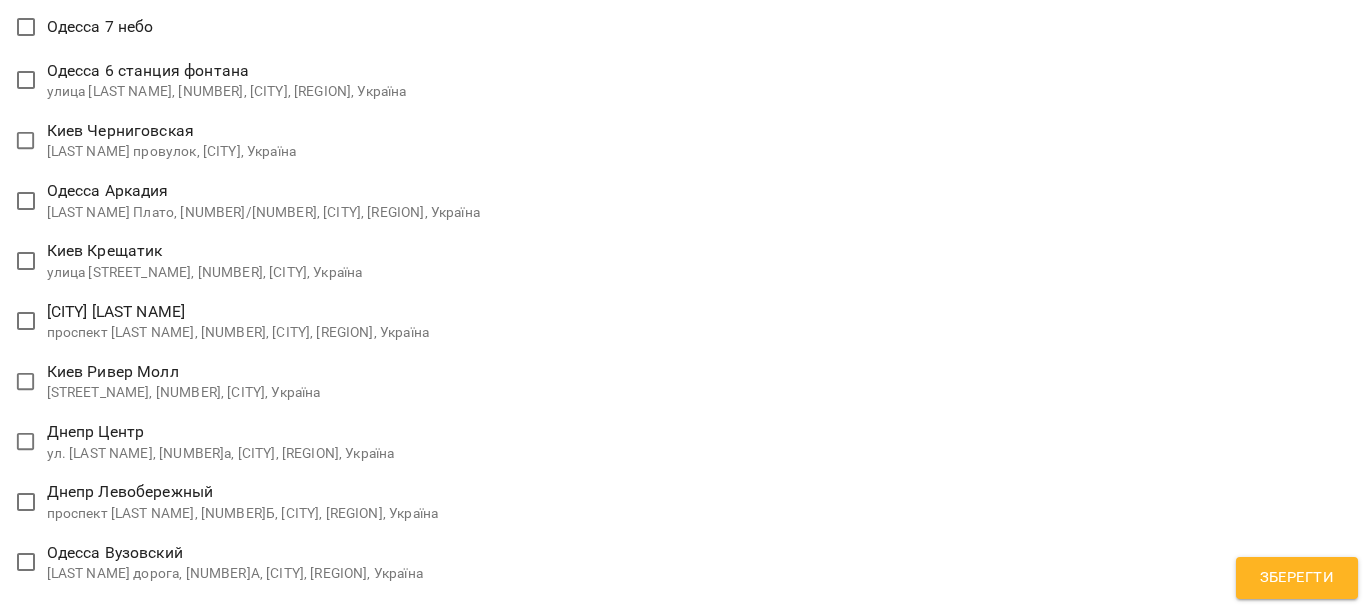 click on "**********" at bounding box center [683, 1436] 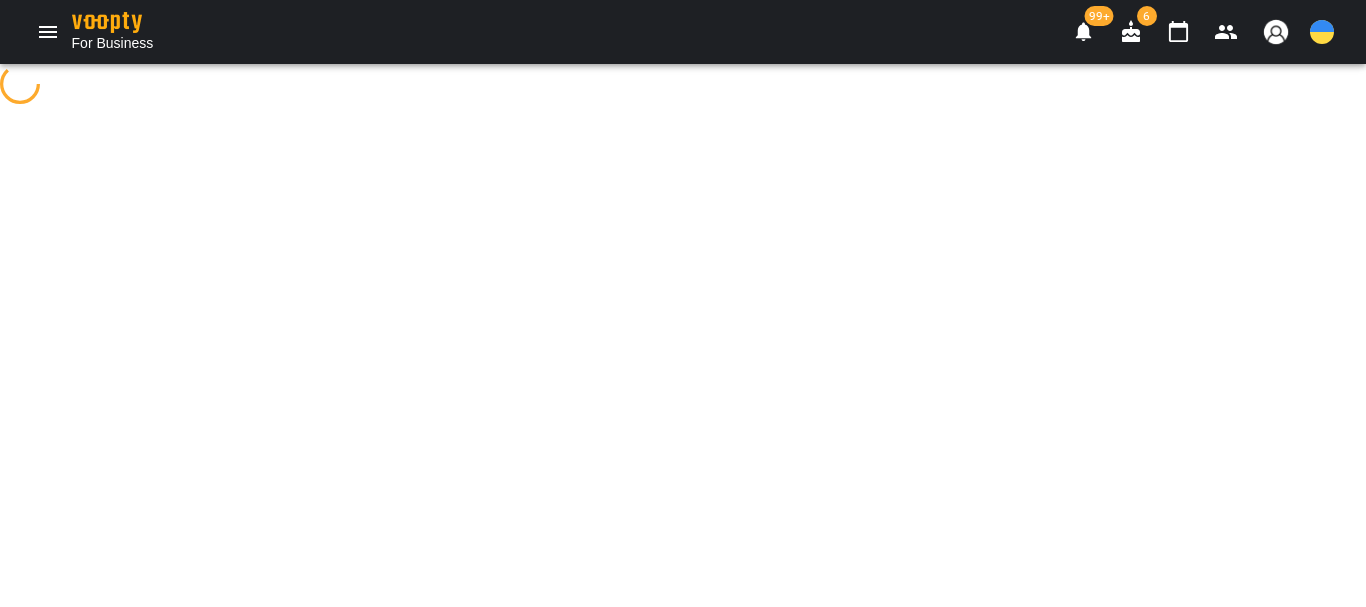 scroll, scrollTop: 0, scrollLeft: 0, axis: both 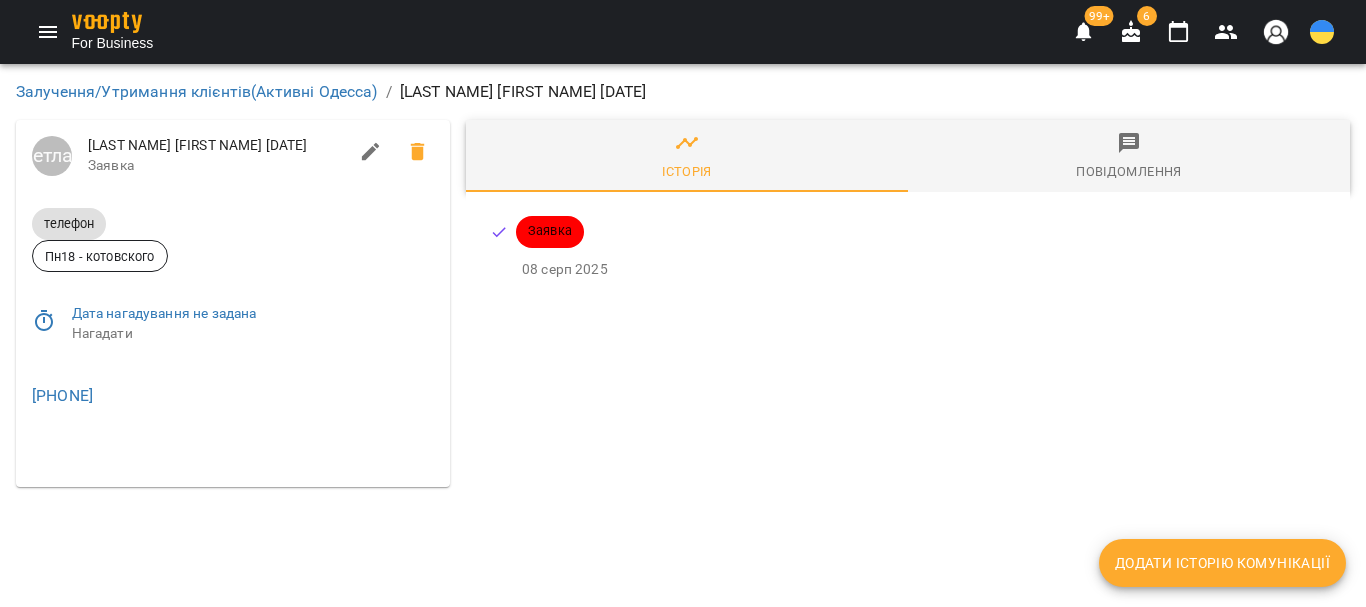 click 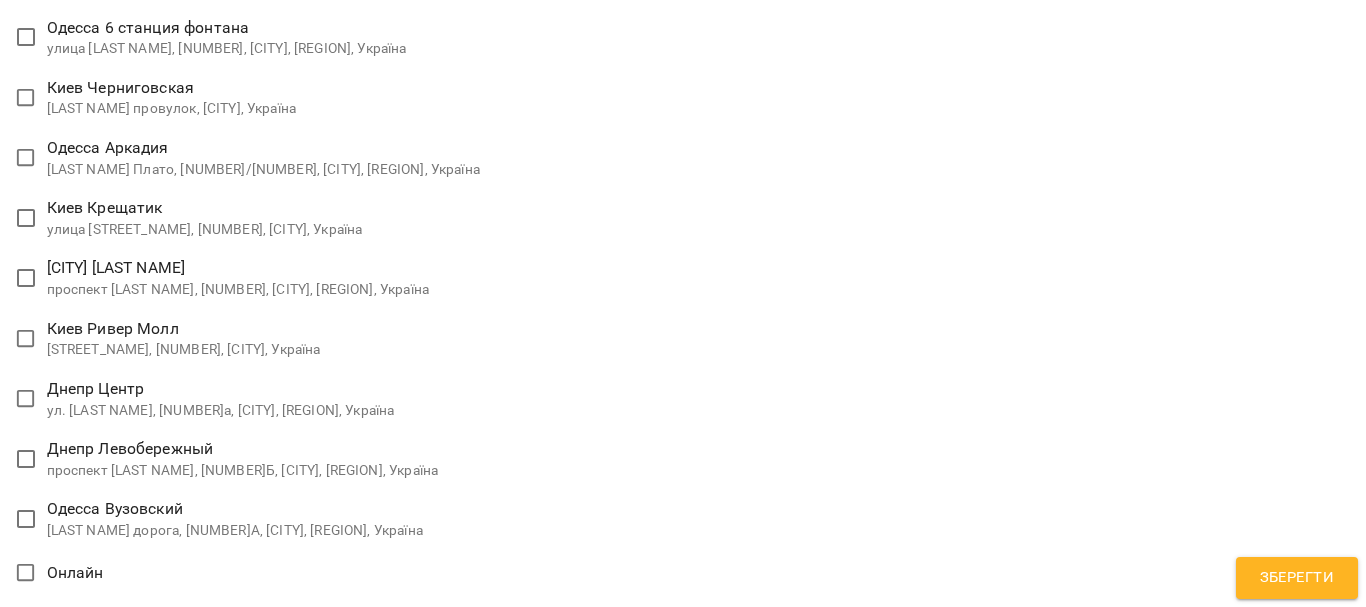 scroll, scrollTop: 3409, scrollLeft: 0, axis: vertical 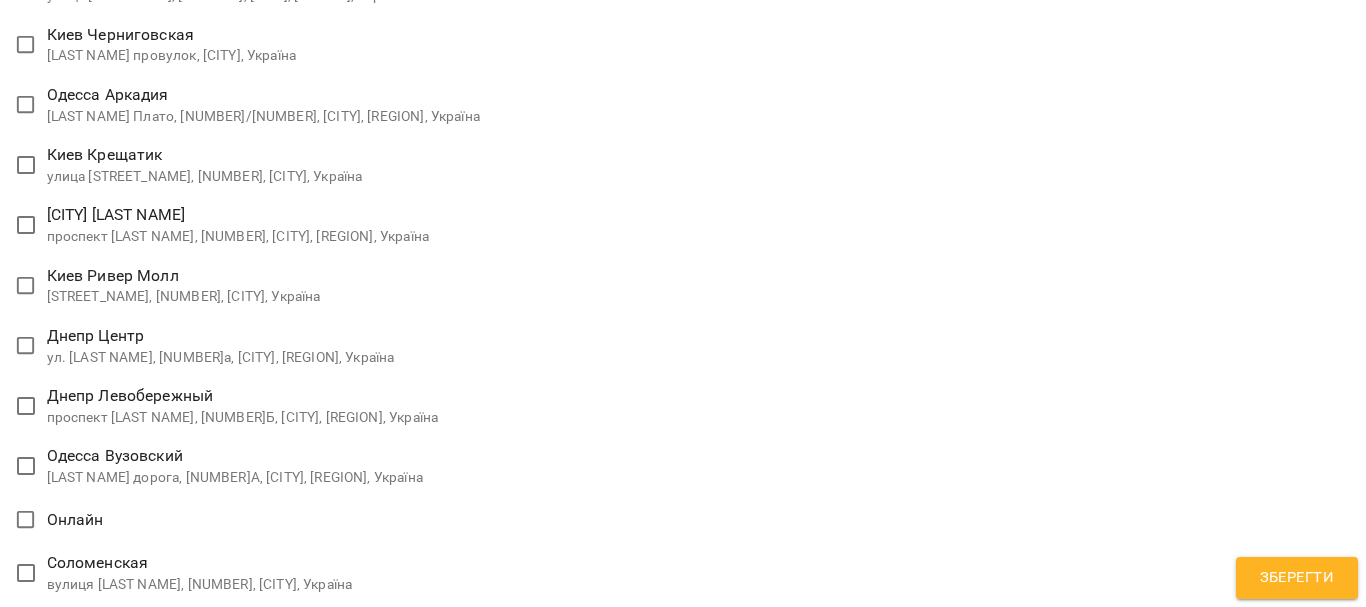 click at bounding box center [683, 1410] 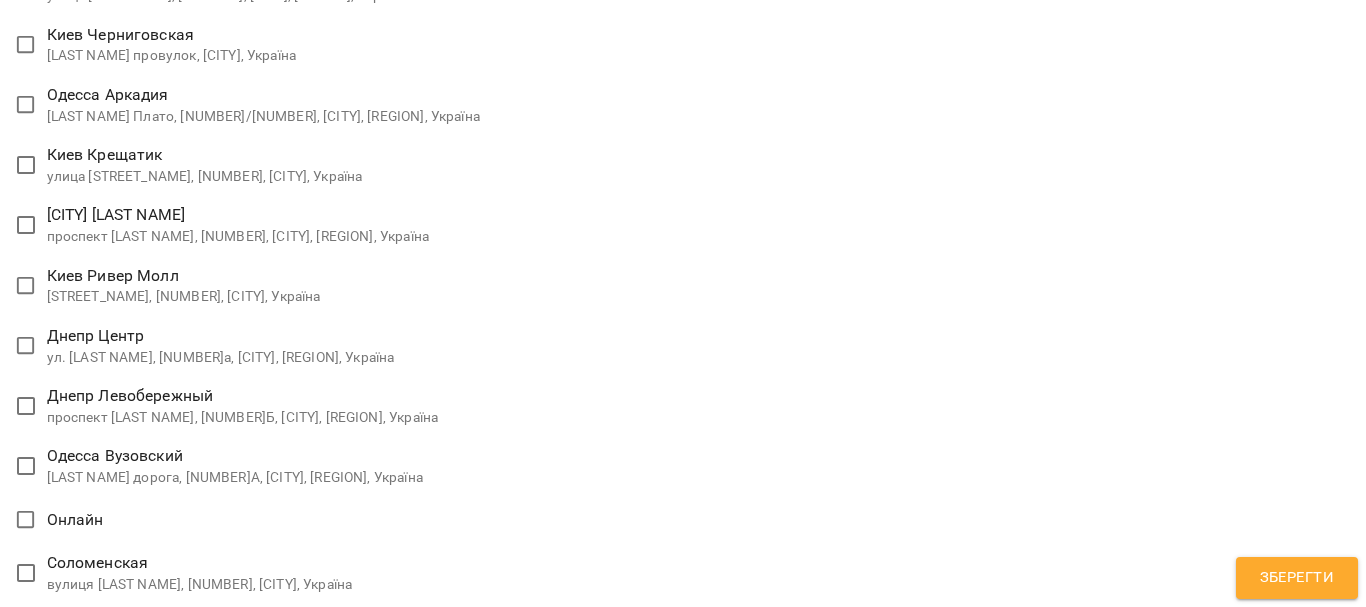 type on "**********" 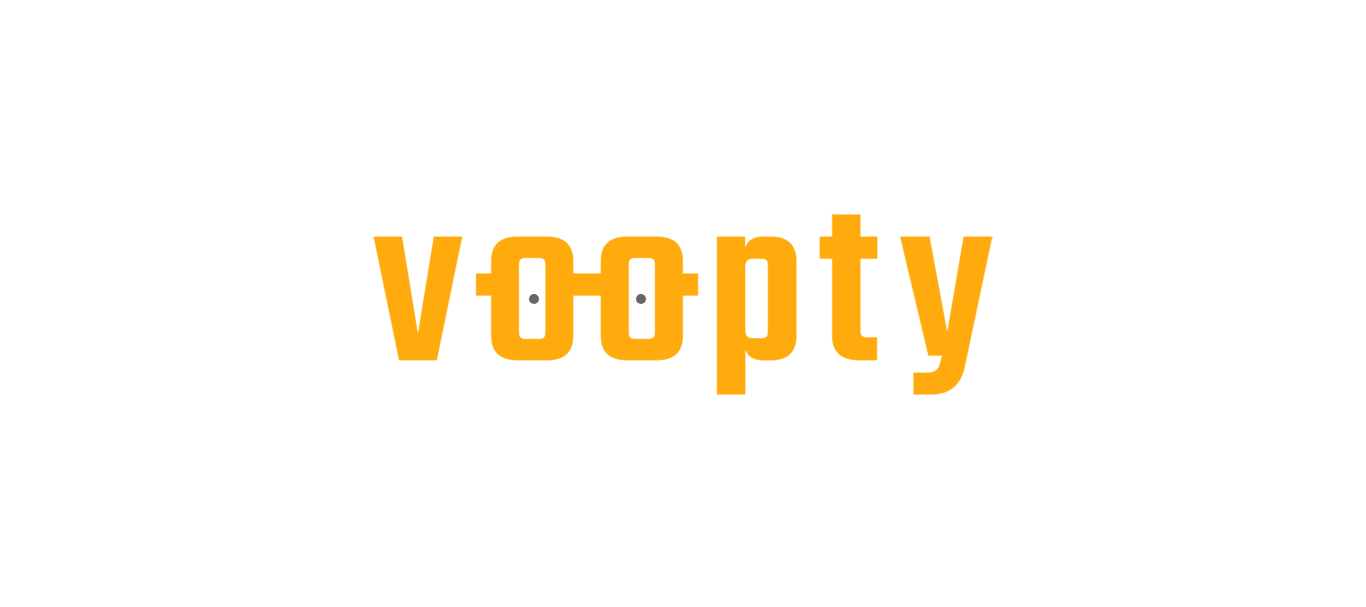 scroll, scrollTop: 0, scrollLeft: 0, axis: both 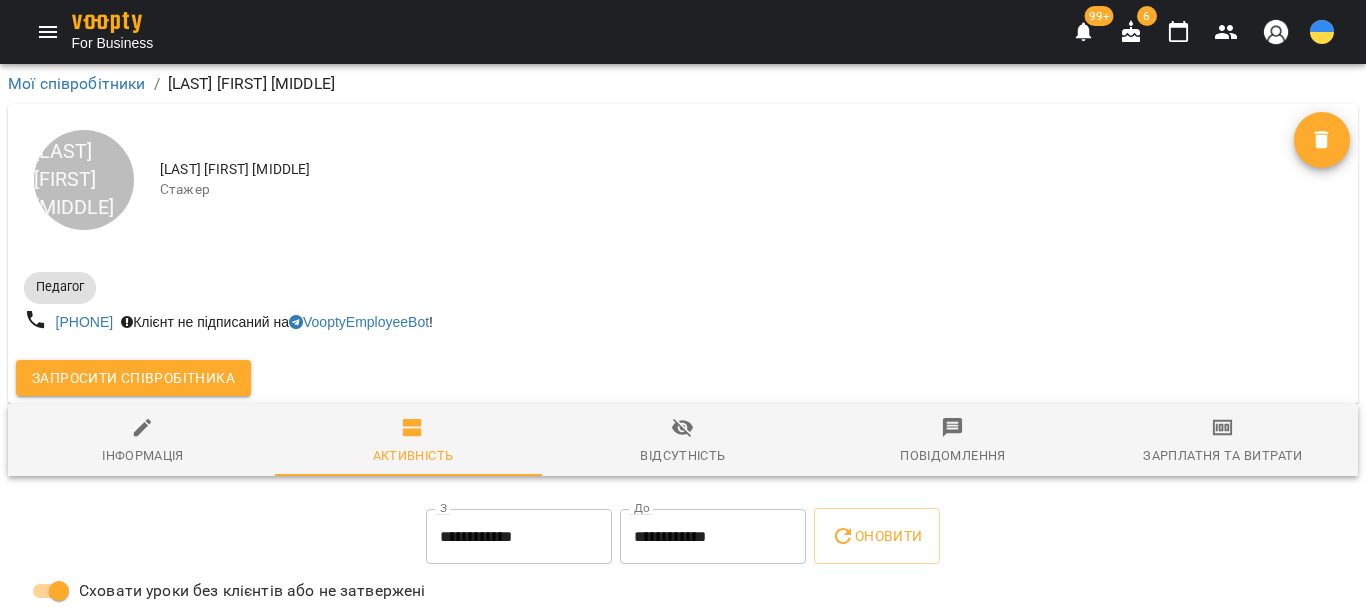 click at bounding box center (1226, 32) 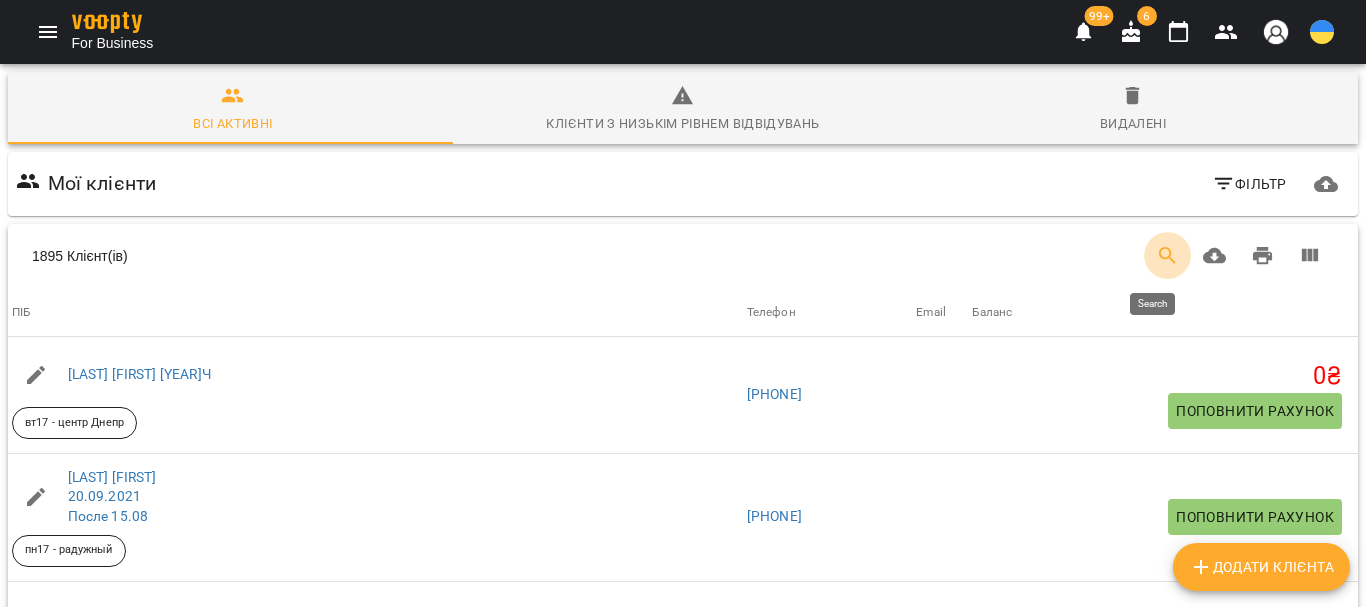 click 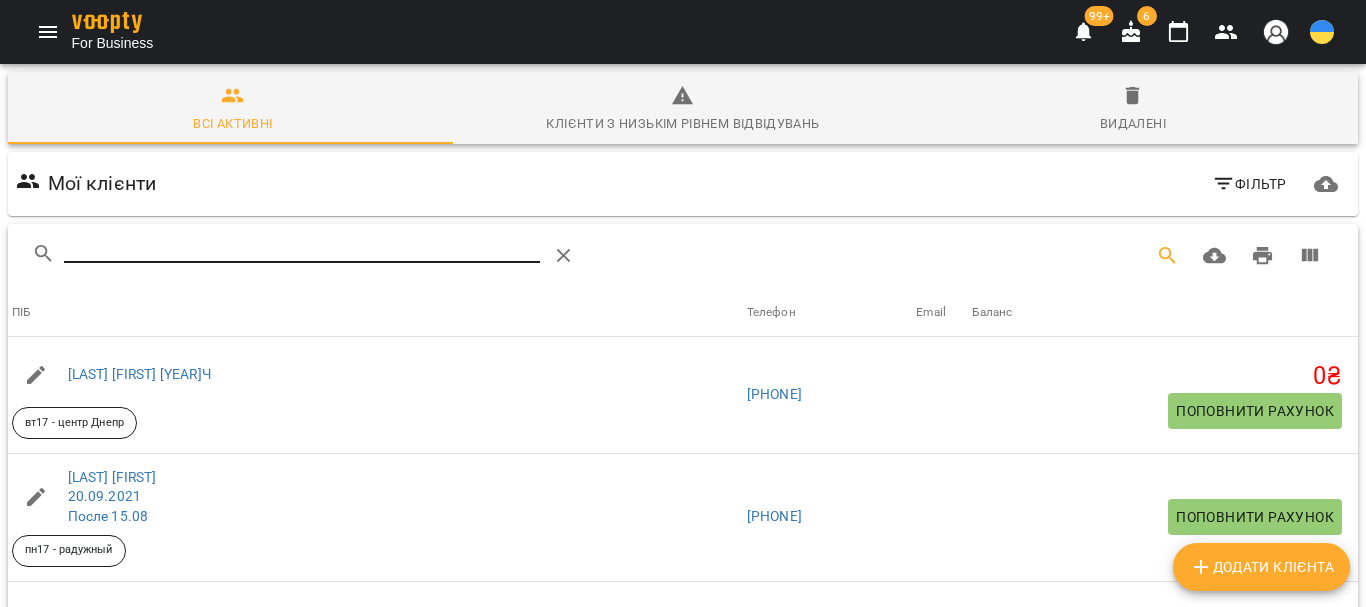 click at bounding box center (302, 248) 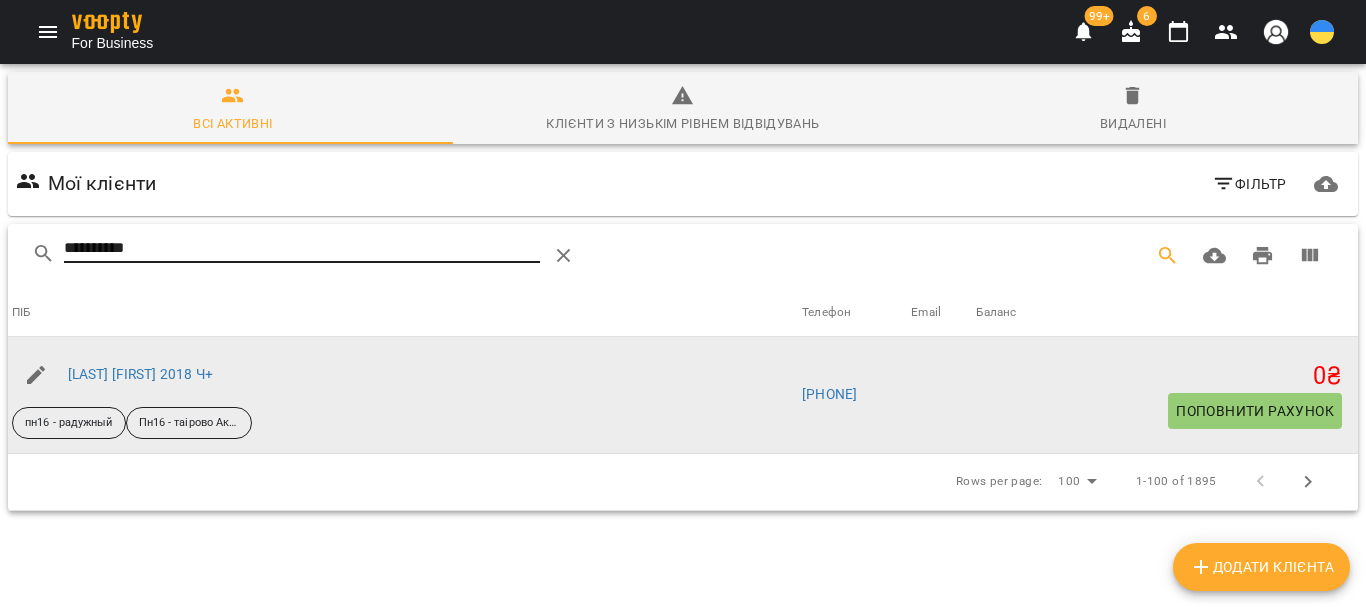 type on "**********" 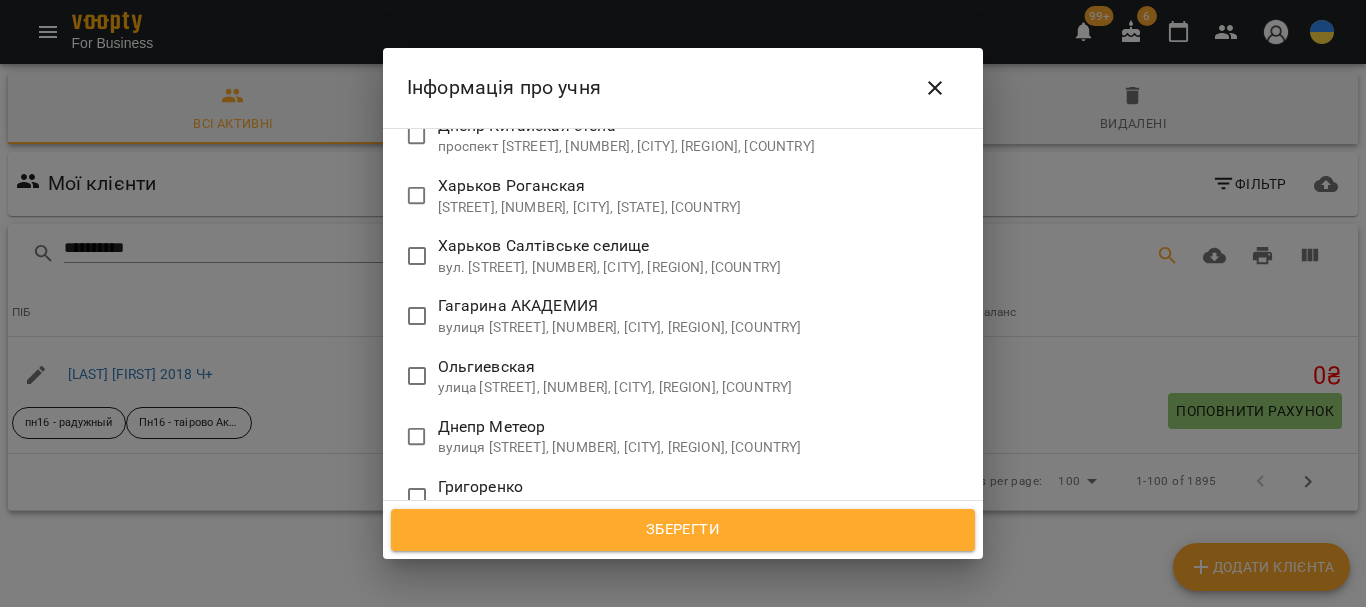 scroll, scrollTop: 3356, scrollLeft: 0, axis: vertical 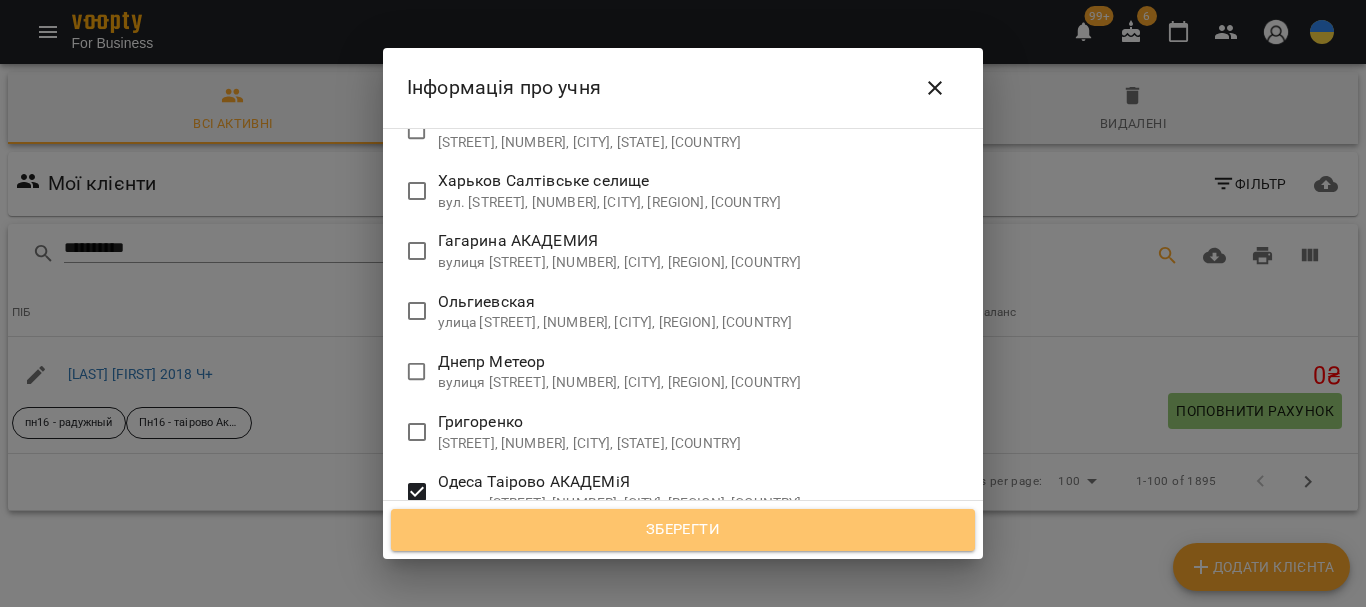 click on "Зберегти" at bounding box center (683, 530) 